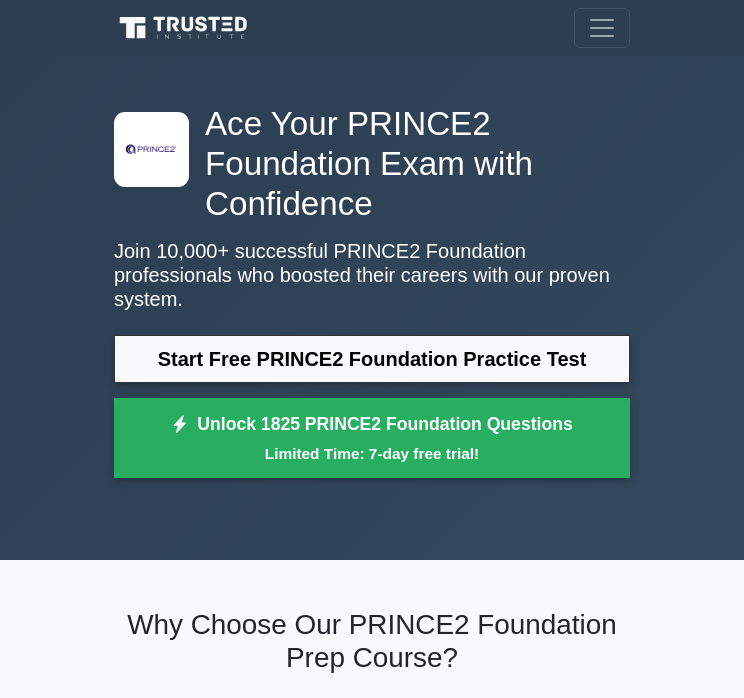 scroll, scrollTop: 0, scrollLeft: 0, axis: both 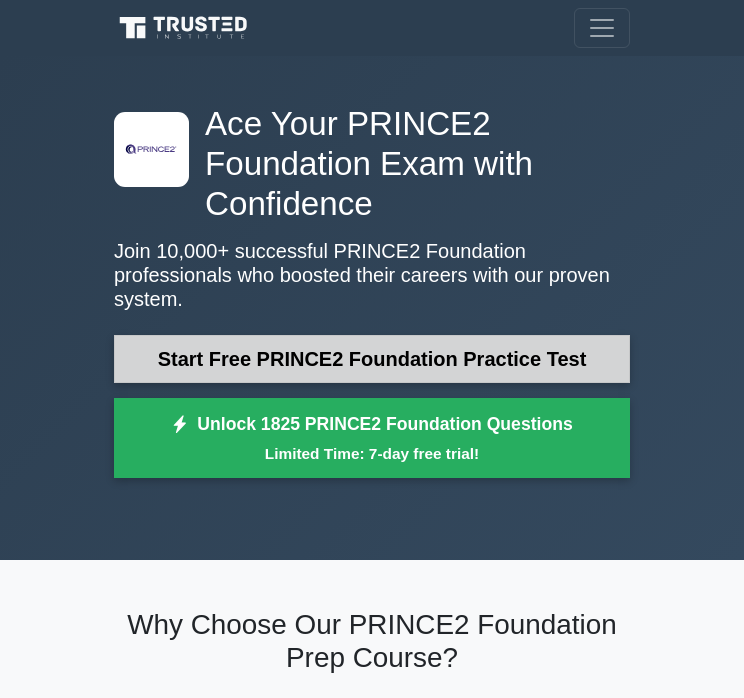 click on "Start Free PRINCE2 Foundation Practice Test" at bounding box center (372, 359) 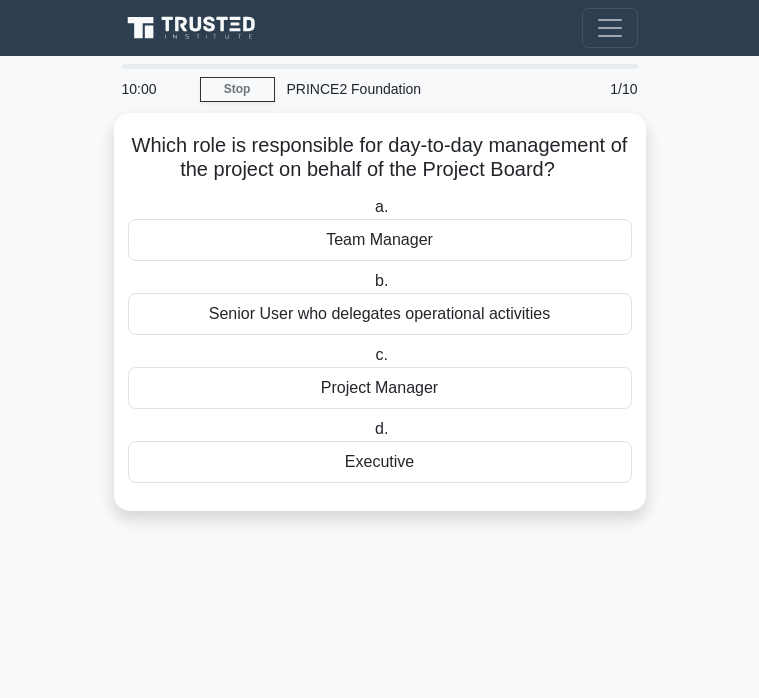 scroll, scrollTop: 0, scrollLeft: 0, axis: both 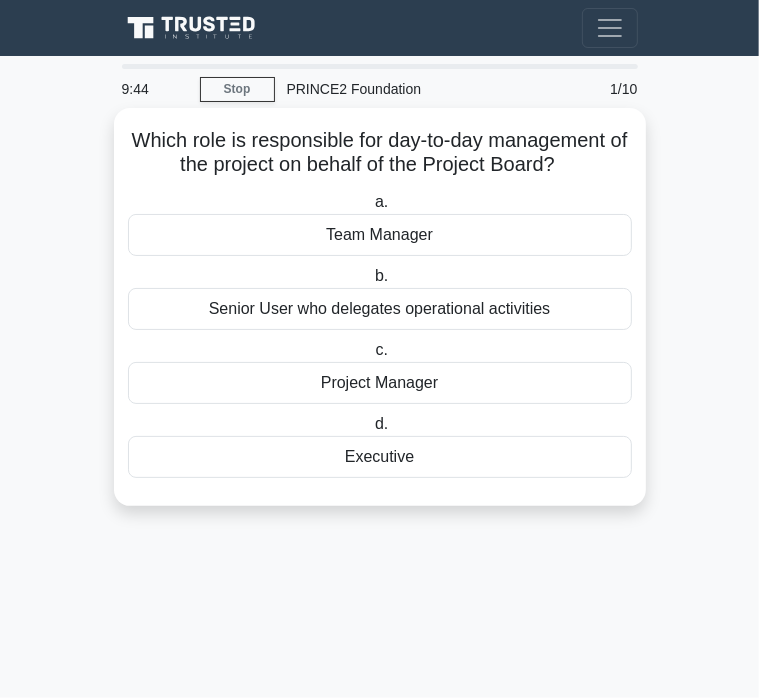 click on "Project Manager" at bounding box center [380, 383] 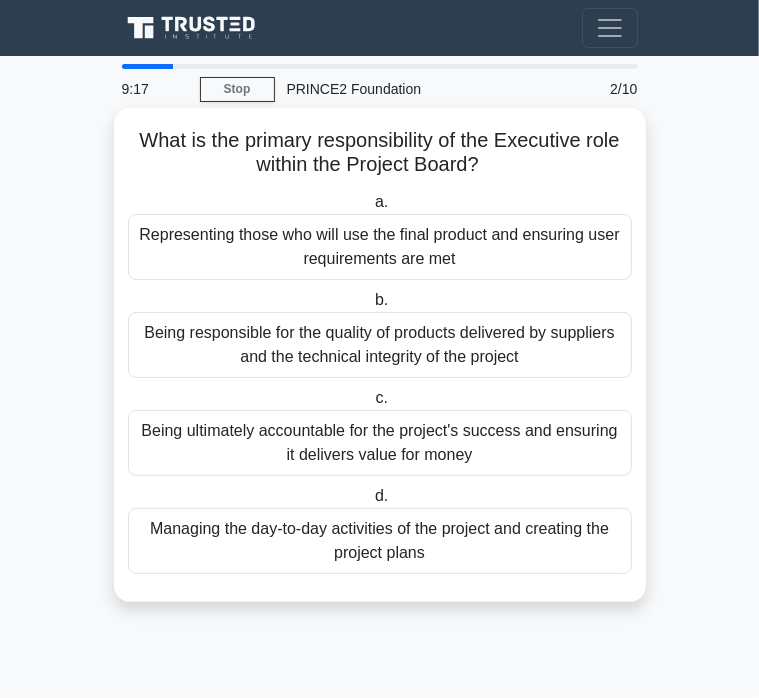 click on "Representing those who will use the final product and ensuring user requirements are met" at bounding box center (380, 247) 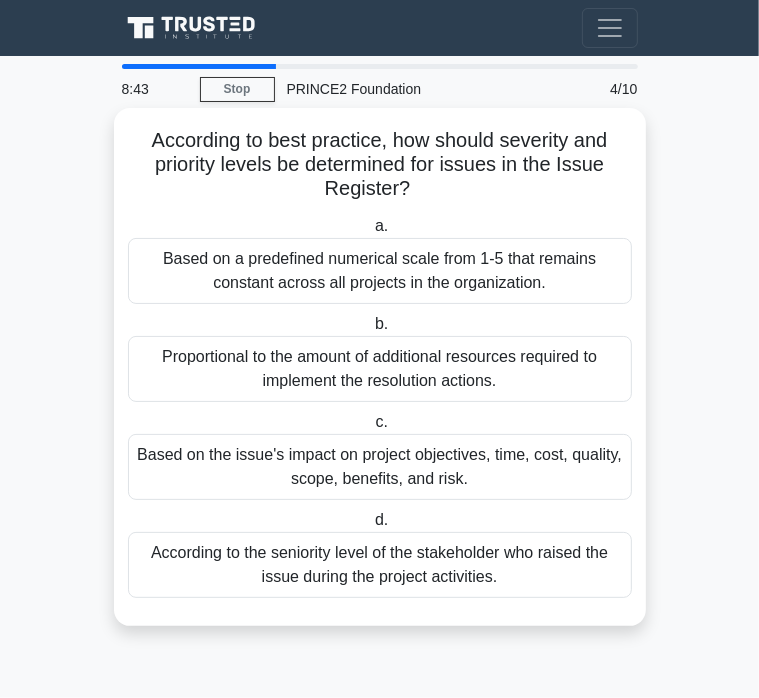 click on "Based on the issue's impact on project objectives, time, cost, quality, scope, benefits, and risk." at bounding box center (380, 467) 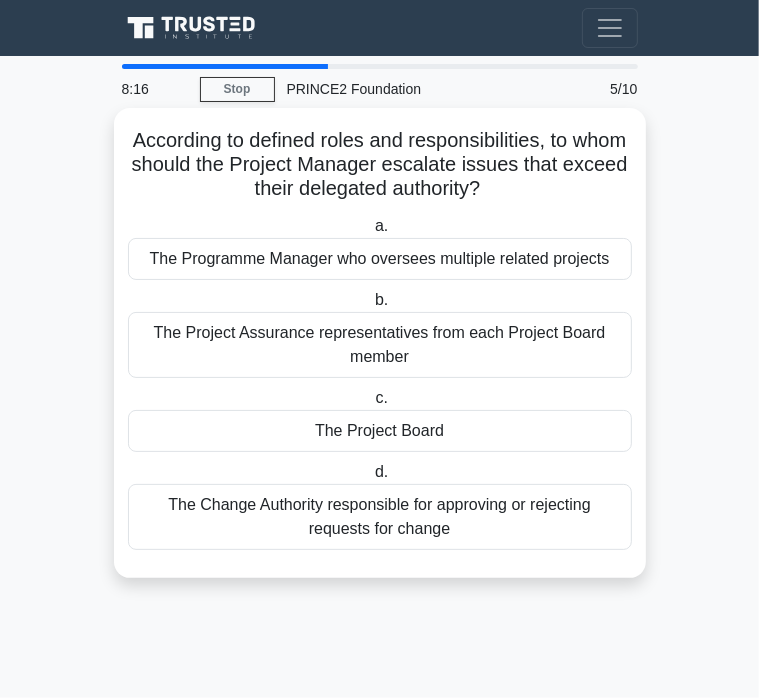 click on "The Project Board" at bounding box center (380, 431) 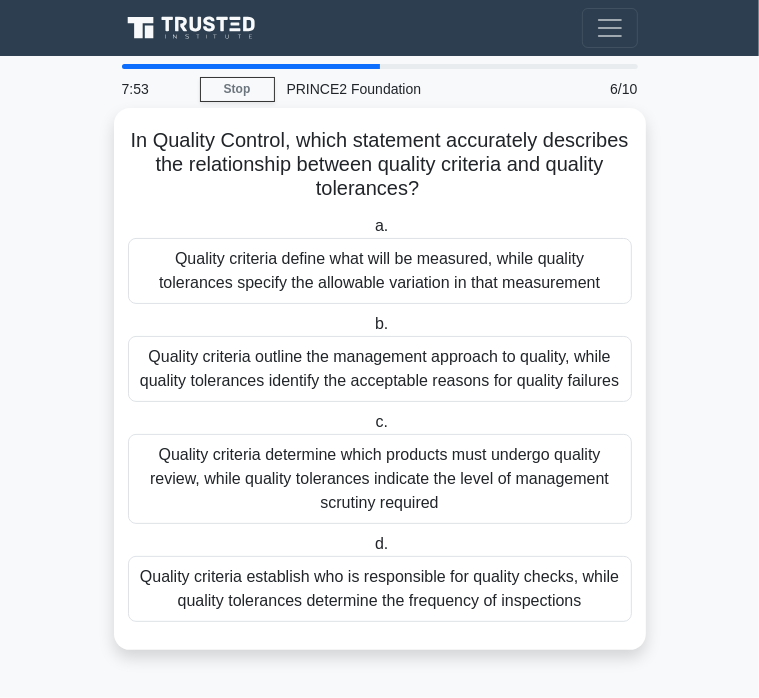 click on "Quality criteria define what will be measured, while quality tolerances specify the allowable variation in that measurement" at bounding box center [380, 271] 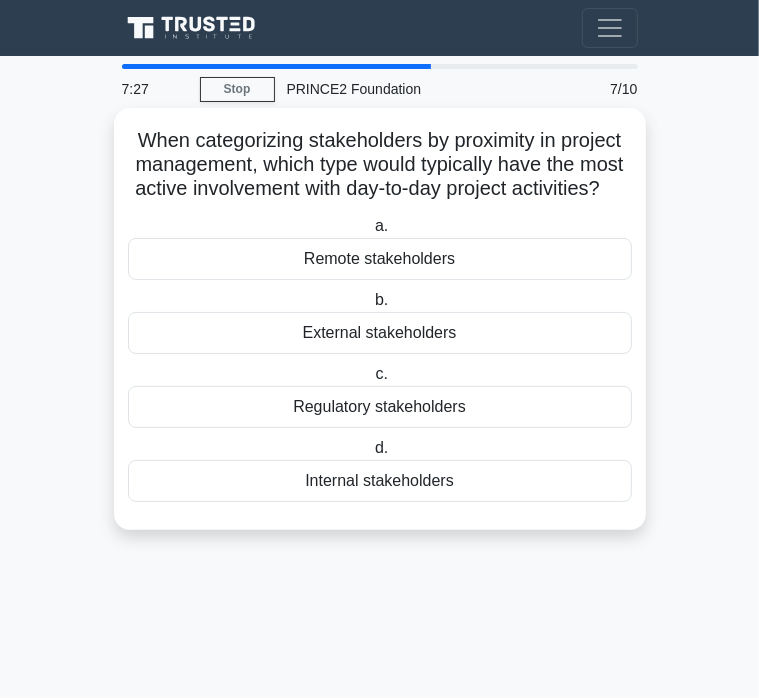 click on "Internal stakeholders" at bounding box center (380, 481) 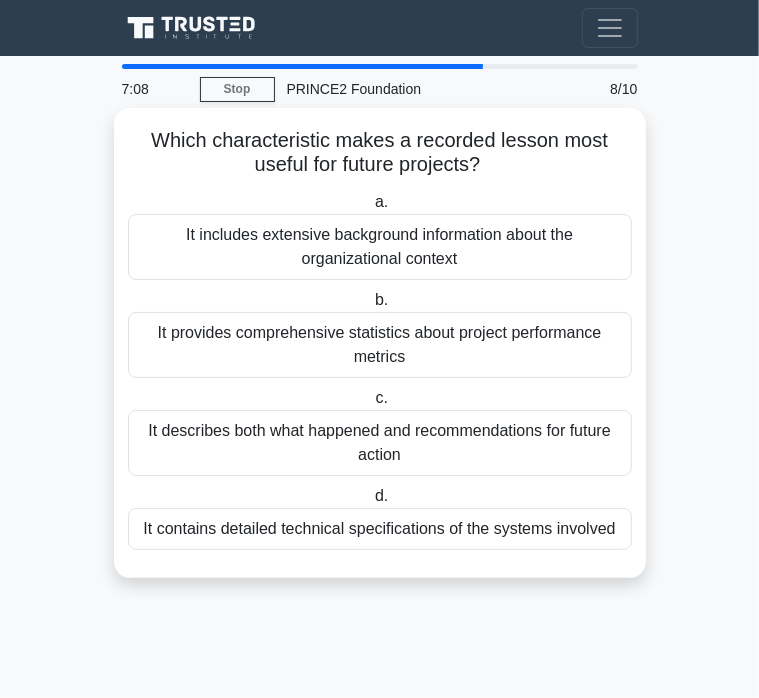 click on "It describes both what happened and recommendations for future action" at bounding box center [380, 443] 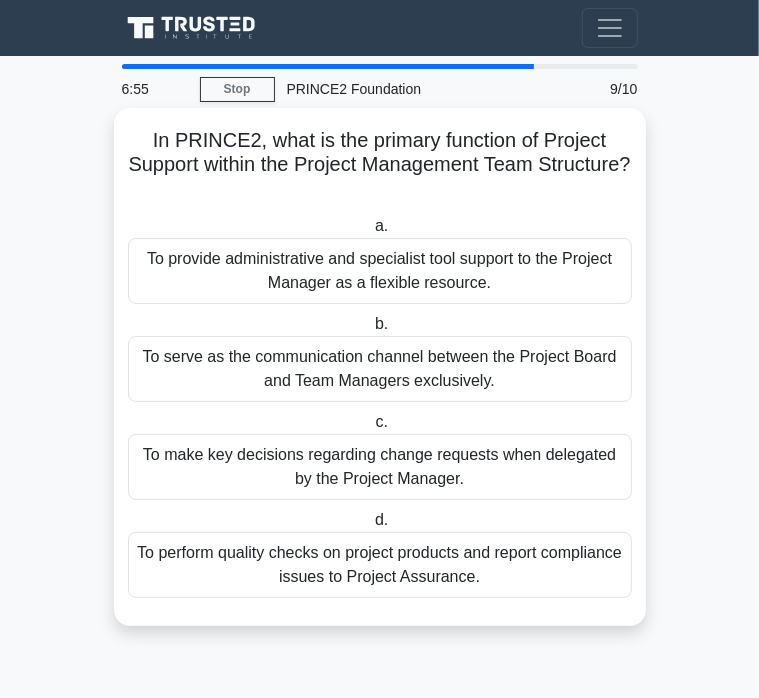 click on "To provide administrative and specialist tool support to the Project Manager as a flexible resource." at bounding box center [380, 271] 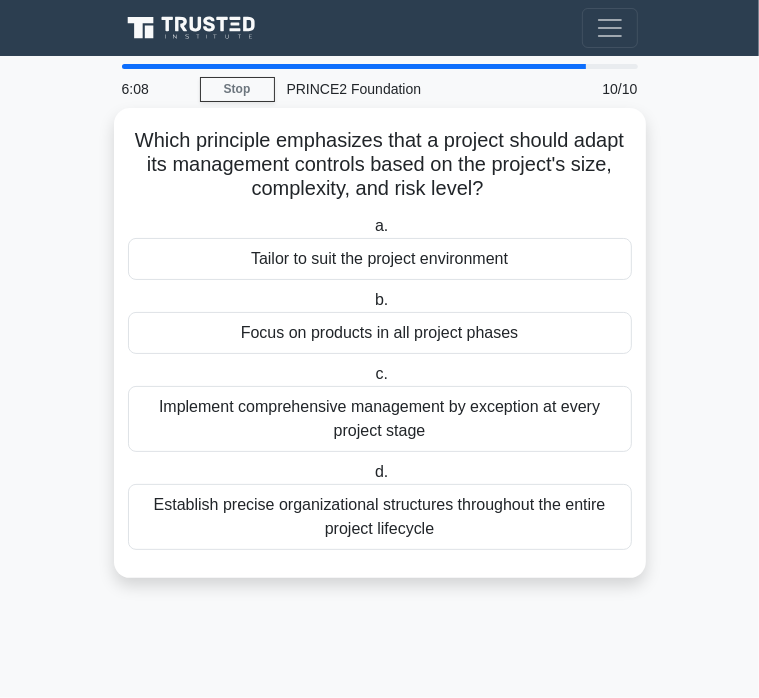 click on "Which principle emphasizes that a project should adapt its management controls based on the project's size, complexity, and risk level?
.spinner_0XTQ{transform-origin:center;animation:spinner_y6GP .75s linear infinite}@keyframes spinner_y6GP{100%{transform:rotate(360deg)}}" at bounding box center [380, 165] 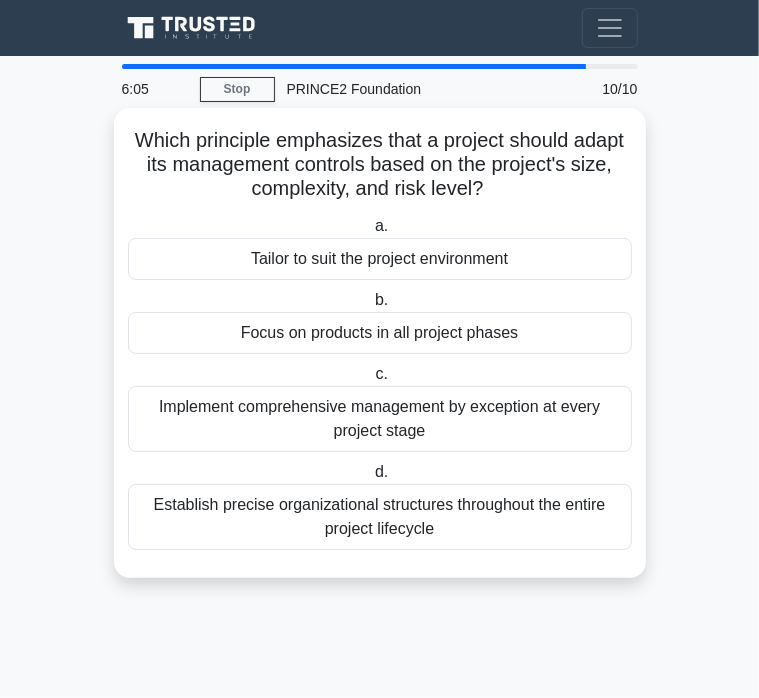 click on "Which principle emphasizes that a project should adapt its management controls based on the project's size, complexity, and risk level?
.spinner_0XTQ{transform-origin:center;animation:spinner_y6GP .75s linear infinite}@keyframes spinner_y6GP{100%{transform:rotate(360deg)}}" at bounding box center (380, 165) 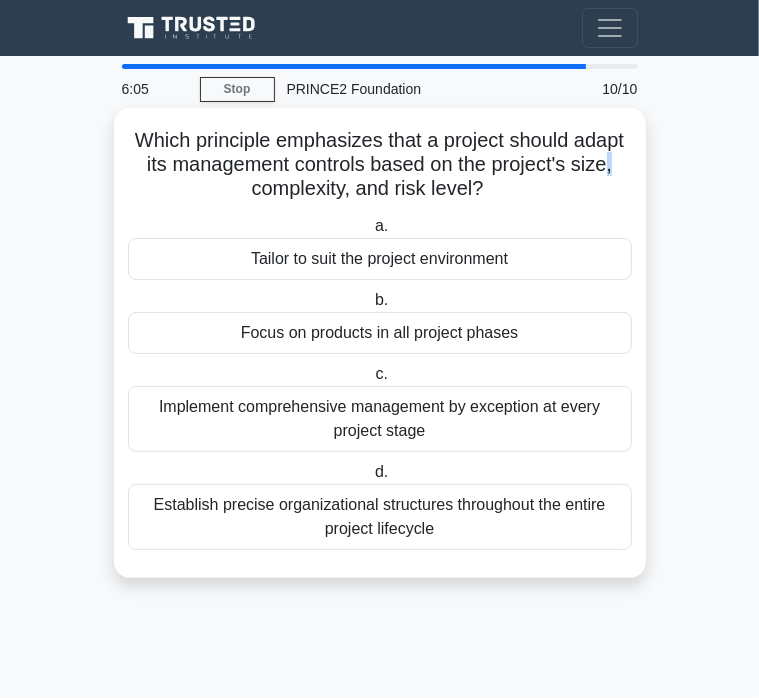 click on "Which principle emphasizes that a project should adapt its management controls based on the project's size, complexity, and risk level?
.spinner_0XTQ{transform-origin:center;animation:spinner_y6GP .75s linear infinite}@keyframes spinner_y6GP{100%{transform:rotate(360deg)}}" at bounding box center [380, 165] 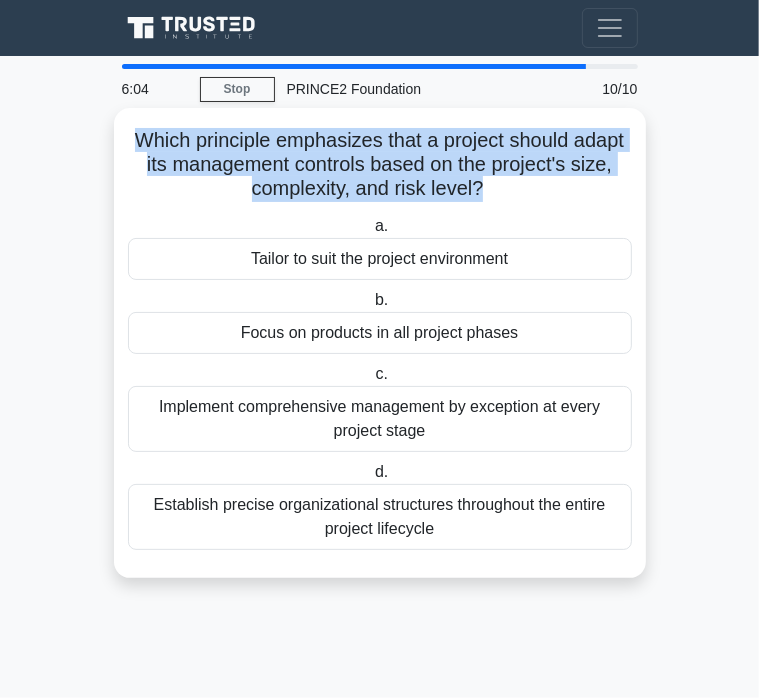 click on "Which principle emphasizes that a project should adapt its management controls based on the project's size, complexity, and risk level?
.spinner_0XTQ{transform-origin:center;animation:spinner_y6GP .75s linear infinite}@keyframes spinner_y6GP{100%{transform:rotate(360deg)}}" at bounding box center [380, 165] 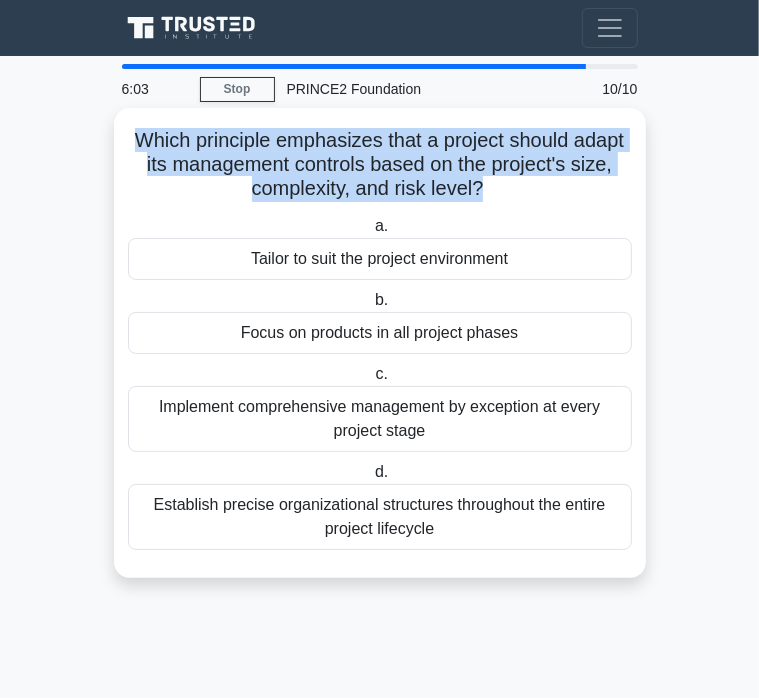 click on "Which principle emphasizes that a project should adapt its management controls based on the project's size, complexity, and risk level?
.spinner_0XTQ{transform-origin:center;animation:spinner_y6GP .75s linear infinite}@keyframes spinner_y6GP{100%{transform:rotate(360deg)}}" at bounding box center [380, 165] 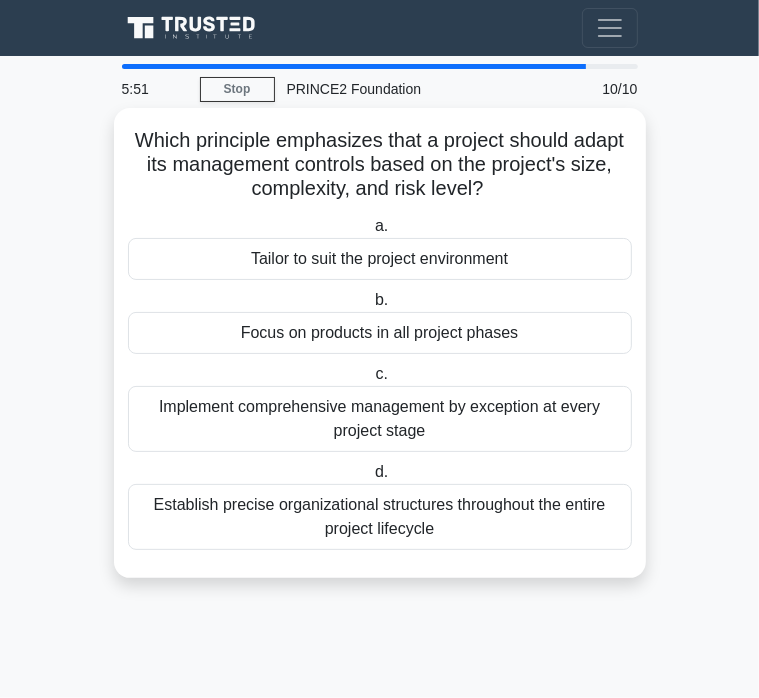 click on "Implement comprehensive management by exception at every project stage" at bounding box center [380, 419] 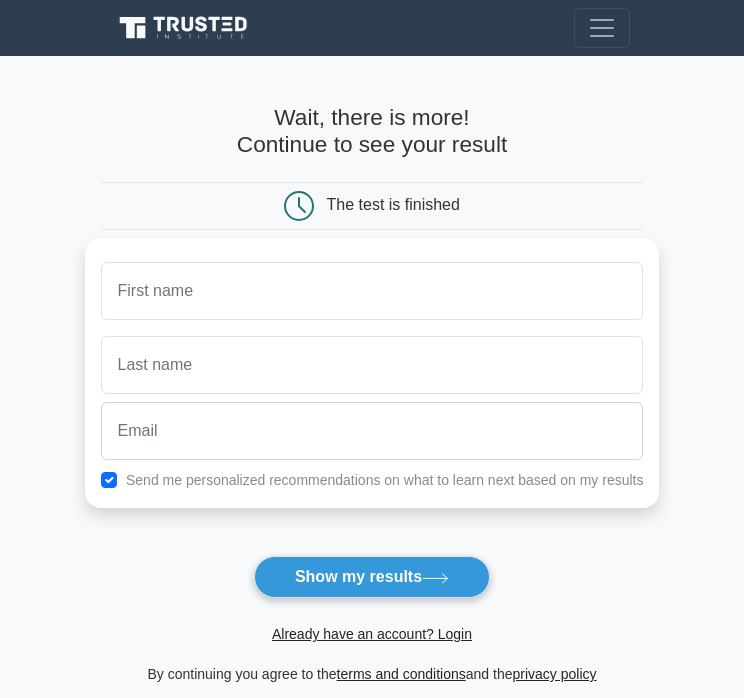 scroll, scrollTop: 0, scrollLeft: 0, axis: both 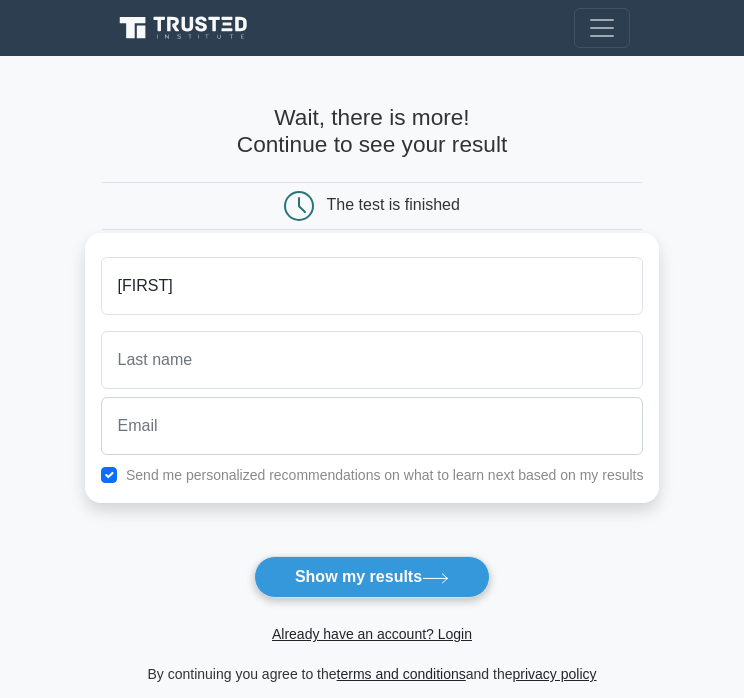 type on "[FIRST]" 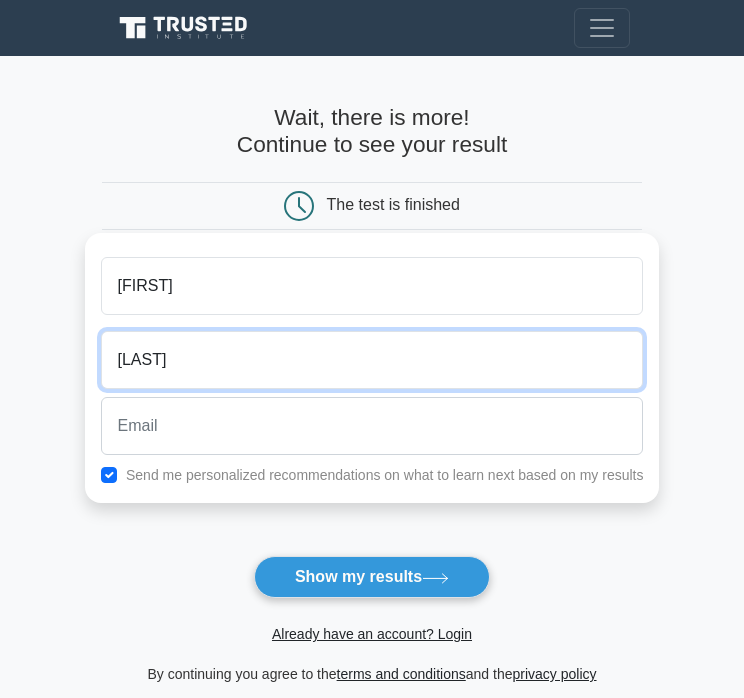 type on "[LAST]" 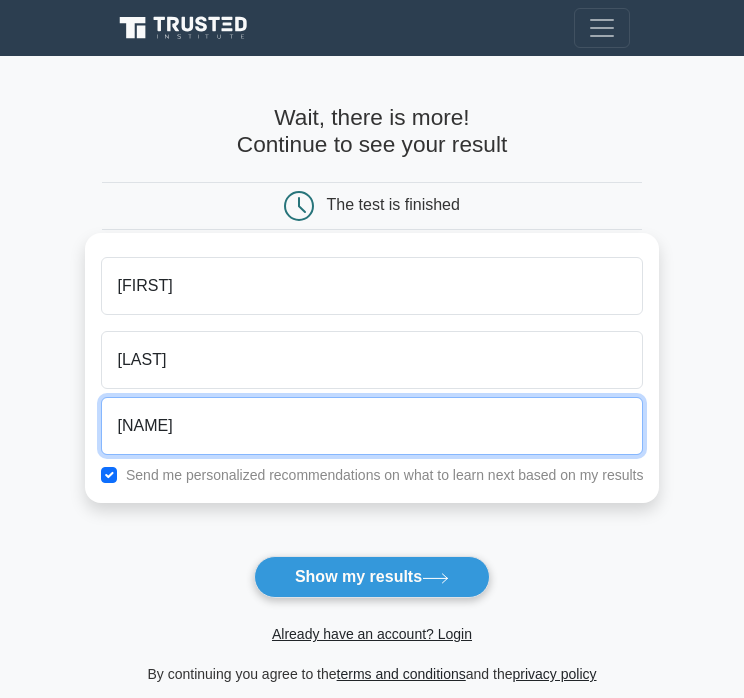 click on "Show my results" at bounding box center (372, 577) 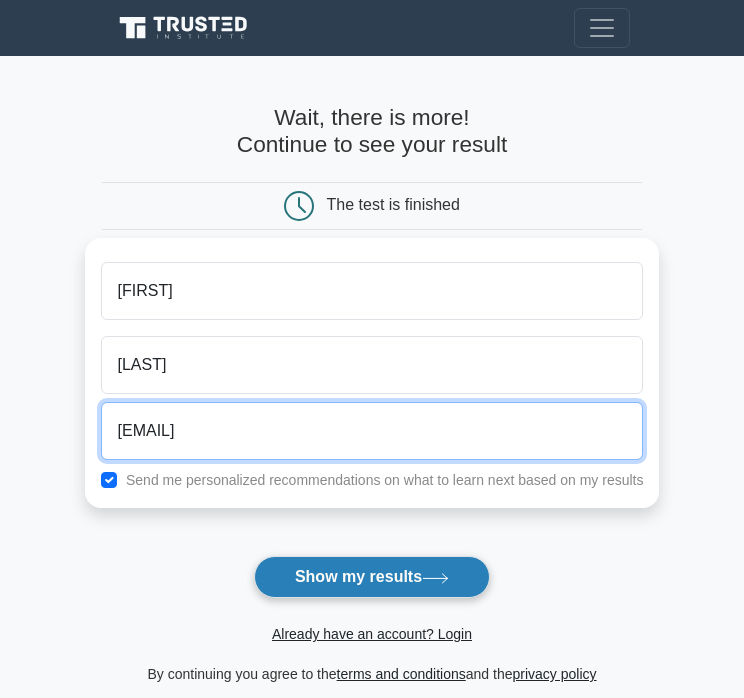 type on "[EMAIL]" 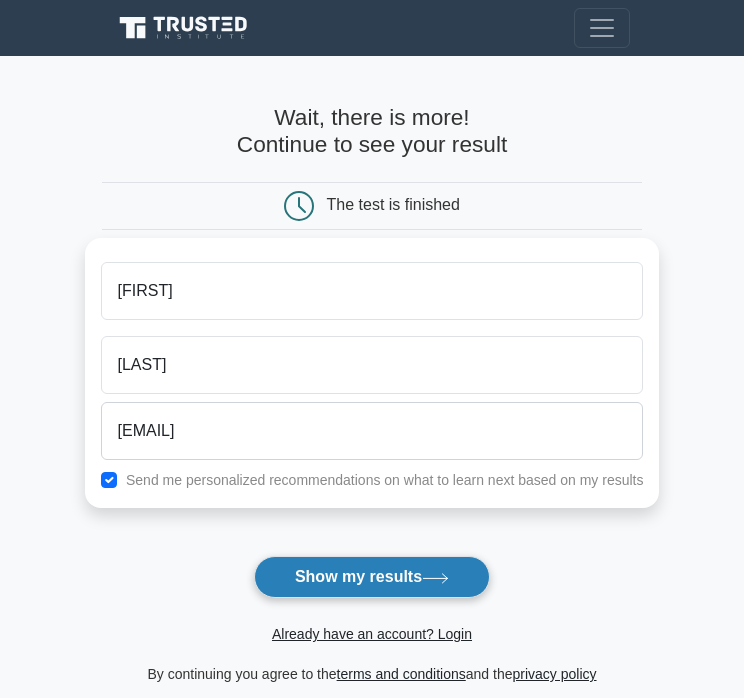 click on "Show my results" at bounding box center (372, 577) 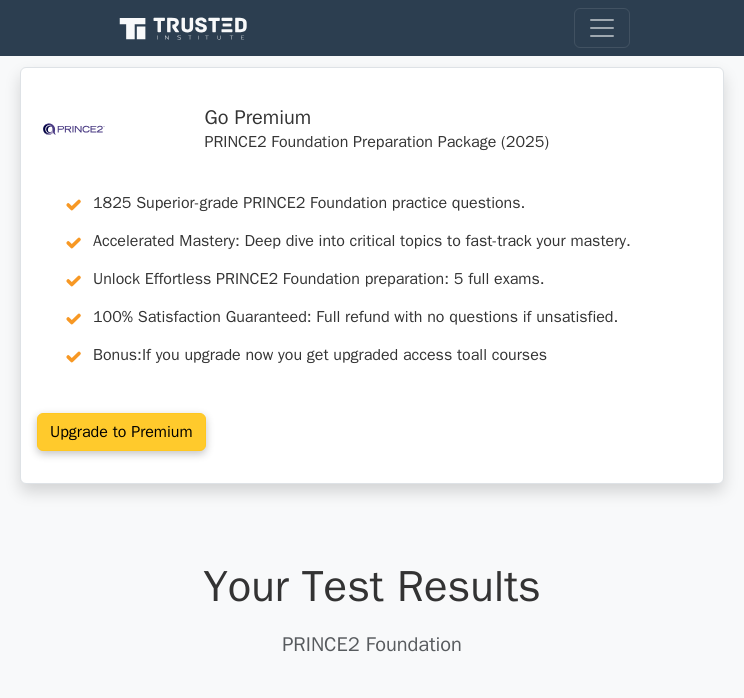 scroll, scrollTop: 0, scrollLeft: 0, axis: both 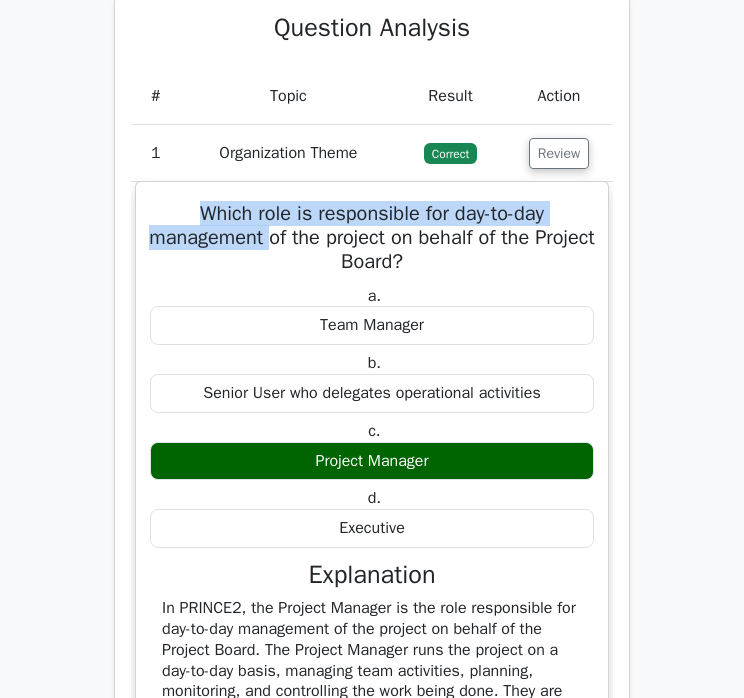 drag, startPoint x: 188, startPoint y: 209, endPoint x: 305, endPoint y: 242, distance: 121.5648 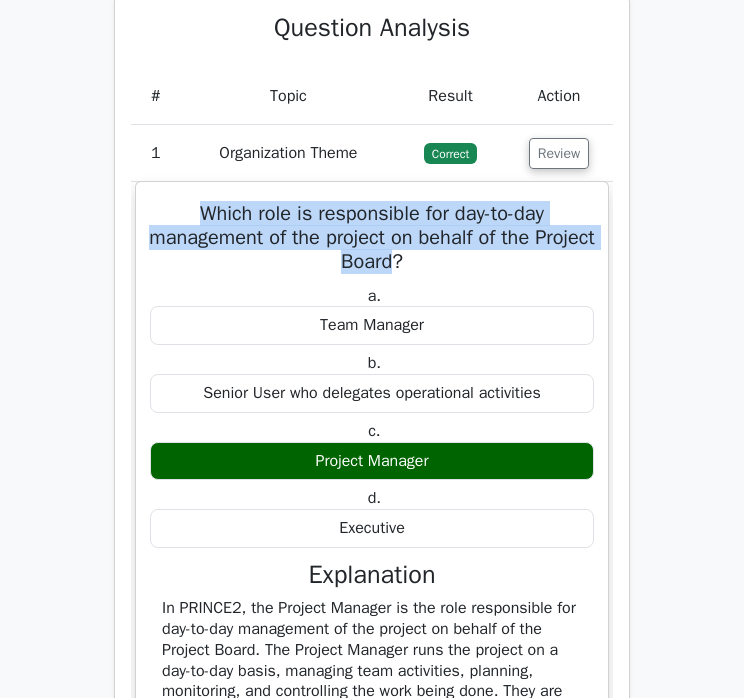 drag, startPoint x: 432, startPoint y: 265, endPoint x: 177, endPoint y: 209, distance: 261.07663 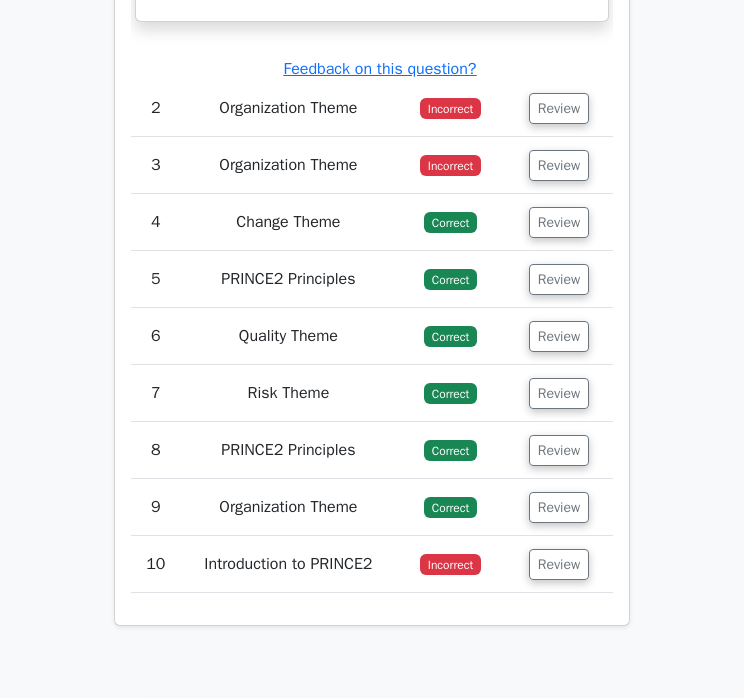 scroll, scrollTop: 3260, scrollLeft: 0, axis: vertical 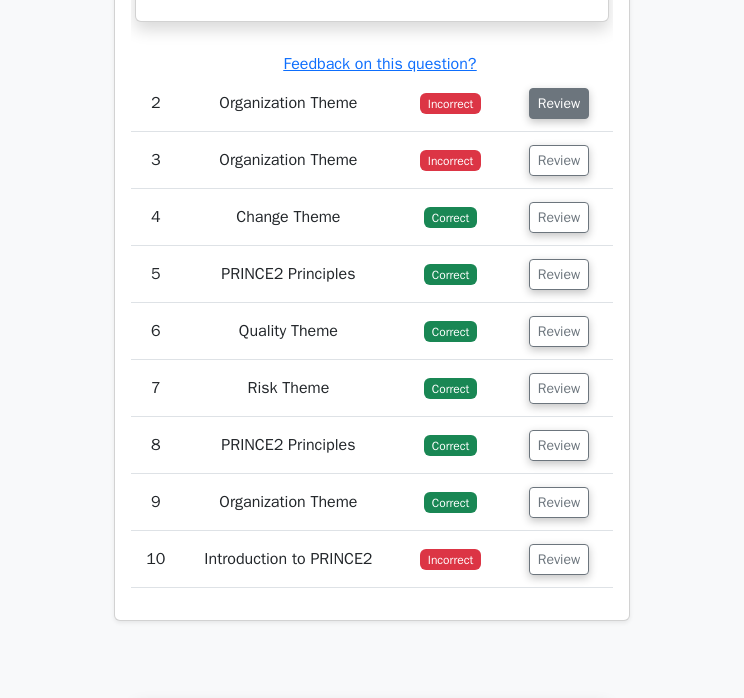 click on "Review" at bounding box center (559, 103) 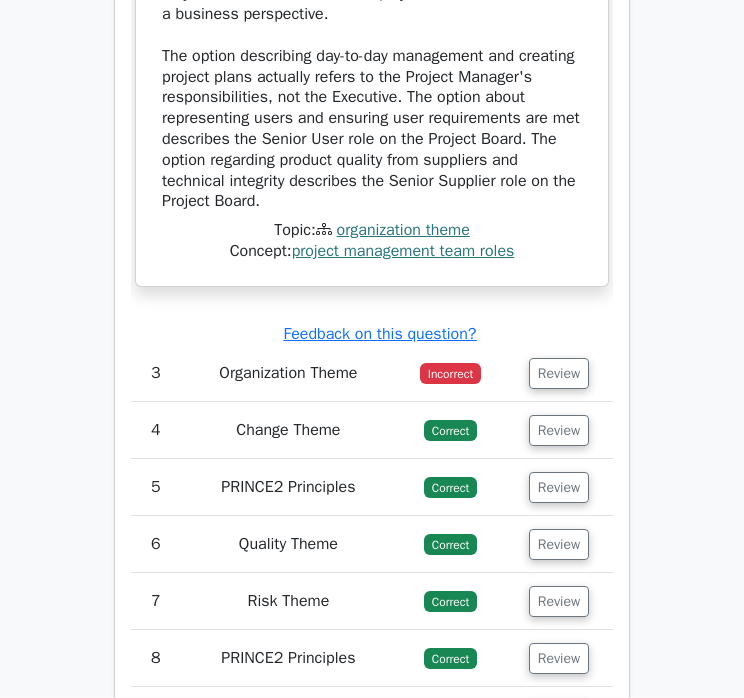 scroll, scrollTop: 3988, scrollLeft: 0, axis: vertical 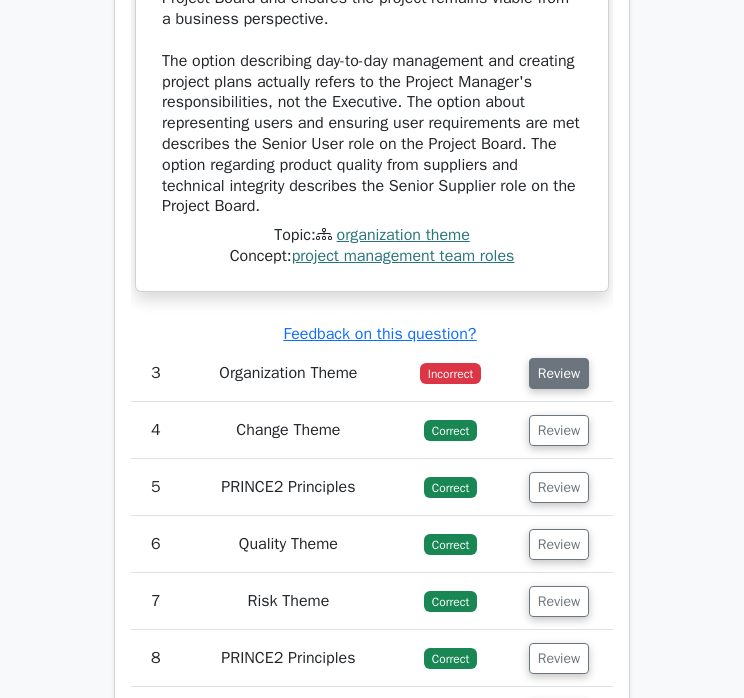 click on "Review" at bounding box center [559, 373] 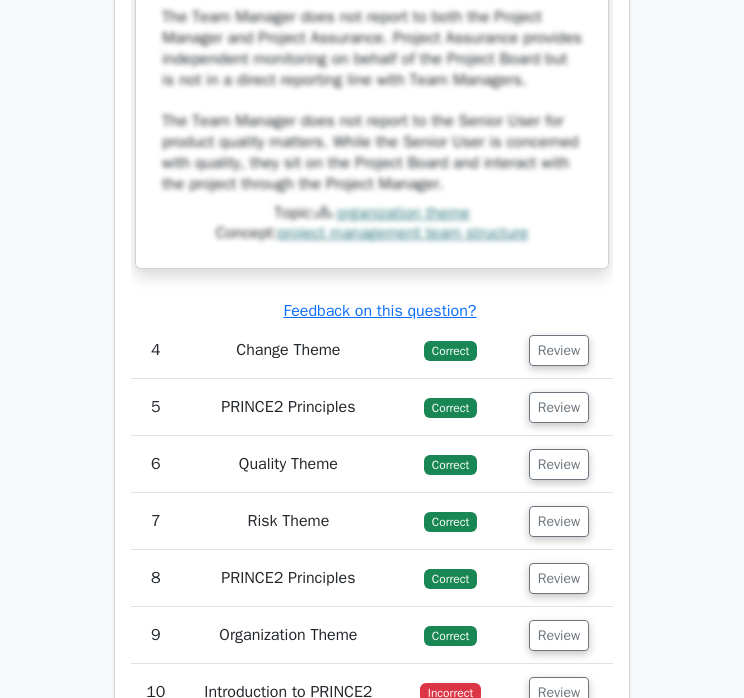 scroll, scrollTop: 5118, scrollLeft: 0, axis: vertical 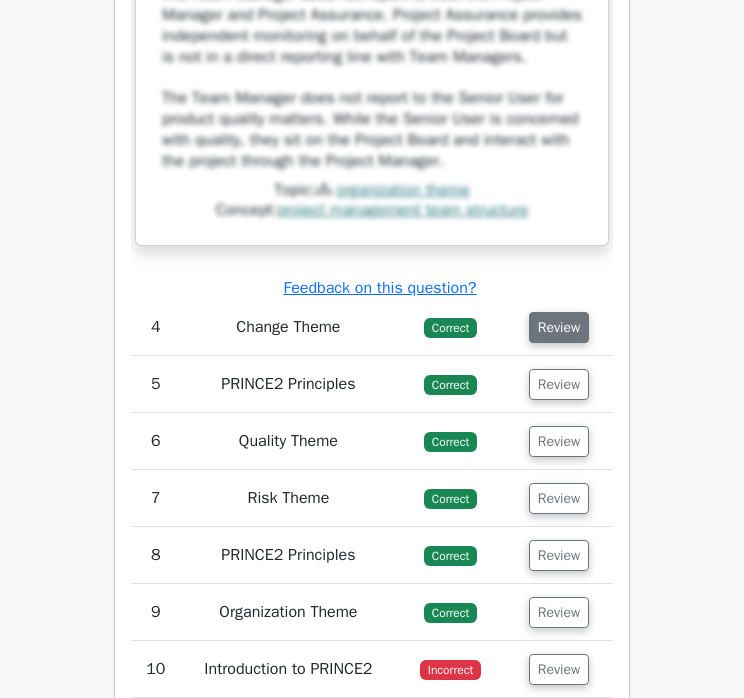 click on "Review" at bounding box center (559, 327) 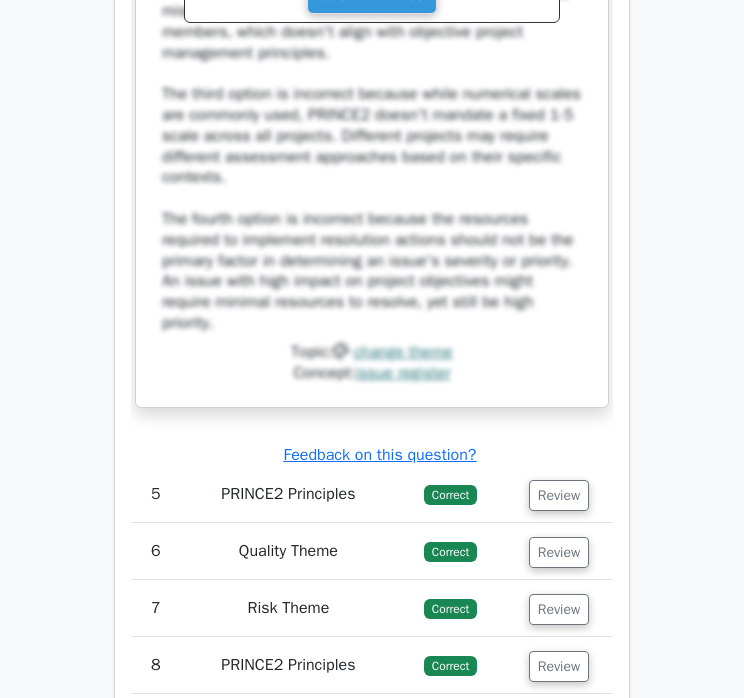 scroll, scrollTop: 6162, scrollLeft: 0, axis: vertical 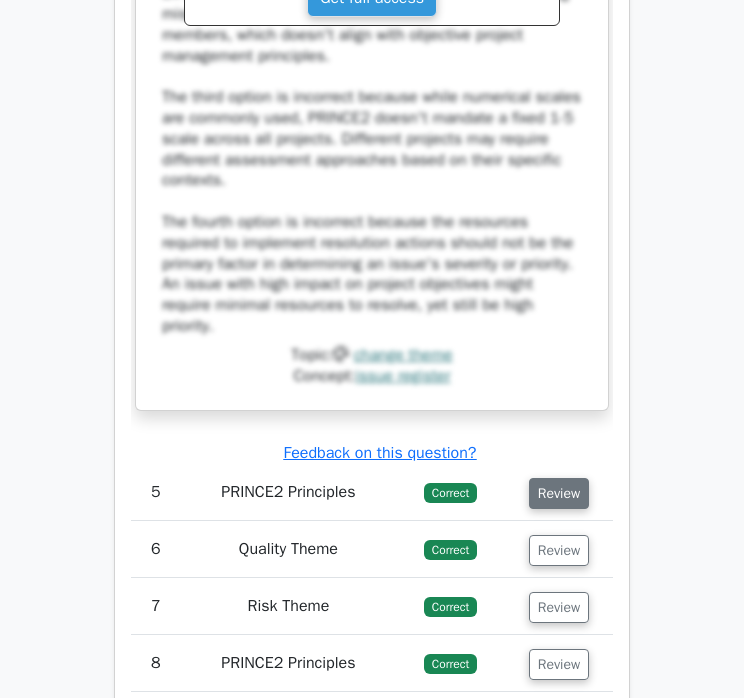 click on "Review" at bounding box center [559, 493] 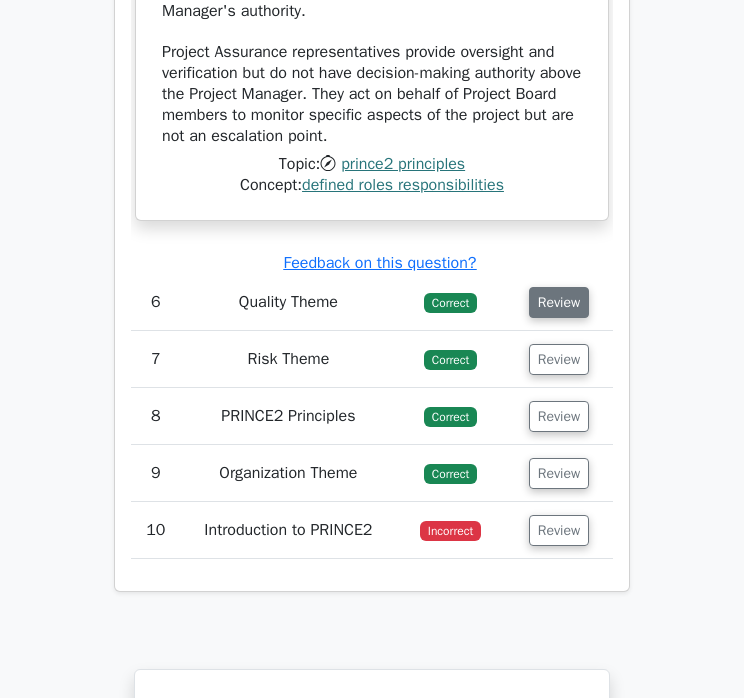 scroll, scrollTop: 7624, scrollLeft: 0, axis: vertical 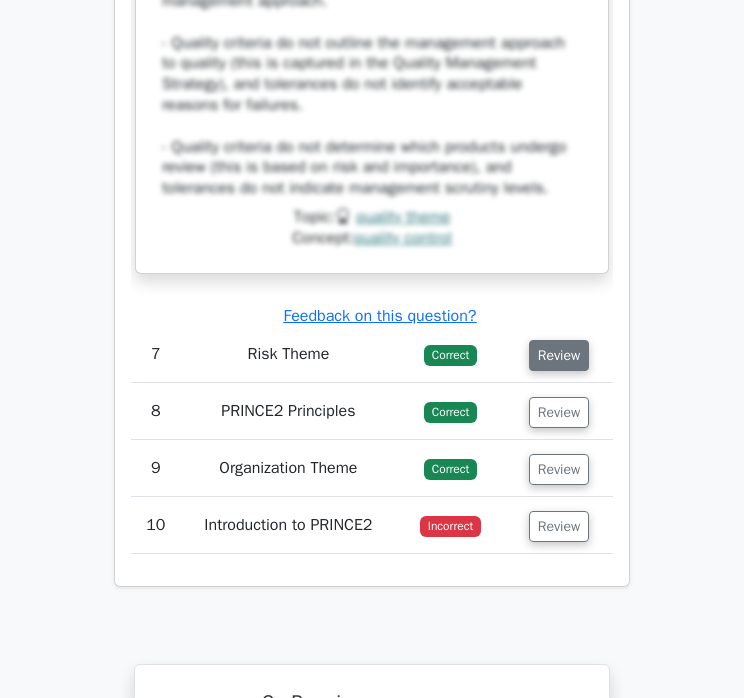 click on "Review" at bounding box center [559, 355] 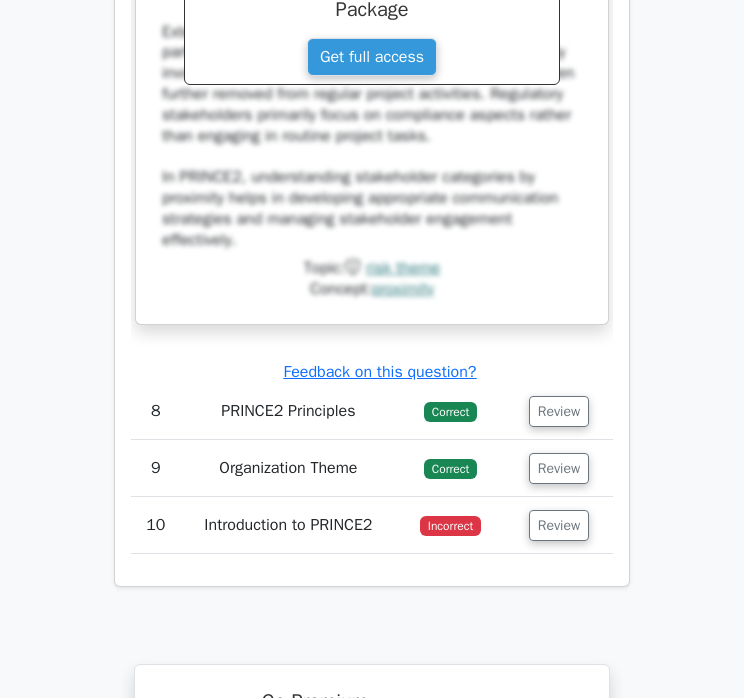 scroll, scrollTop: 9915, scrollLeft: 0, axis: vertical 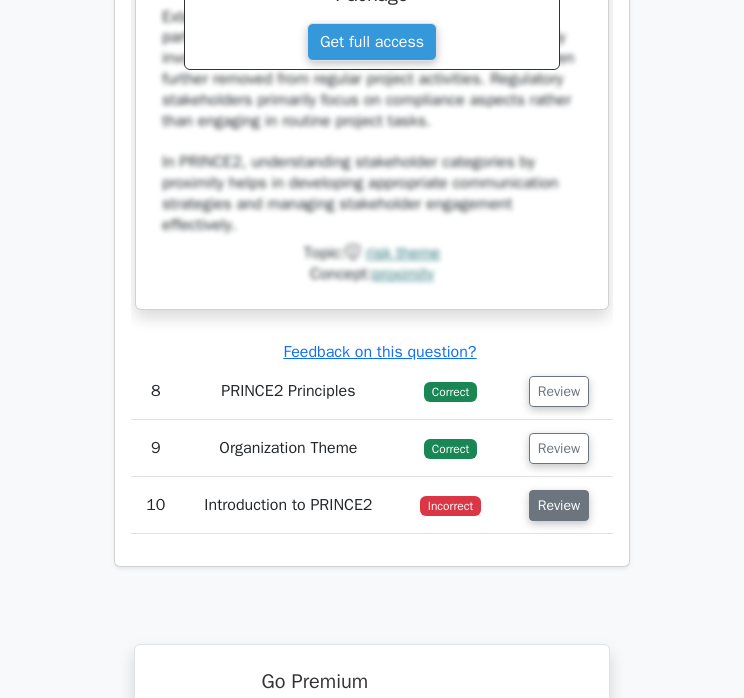 click on "Review" at bounding box center [559, 505] 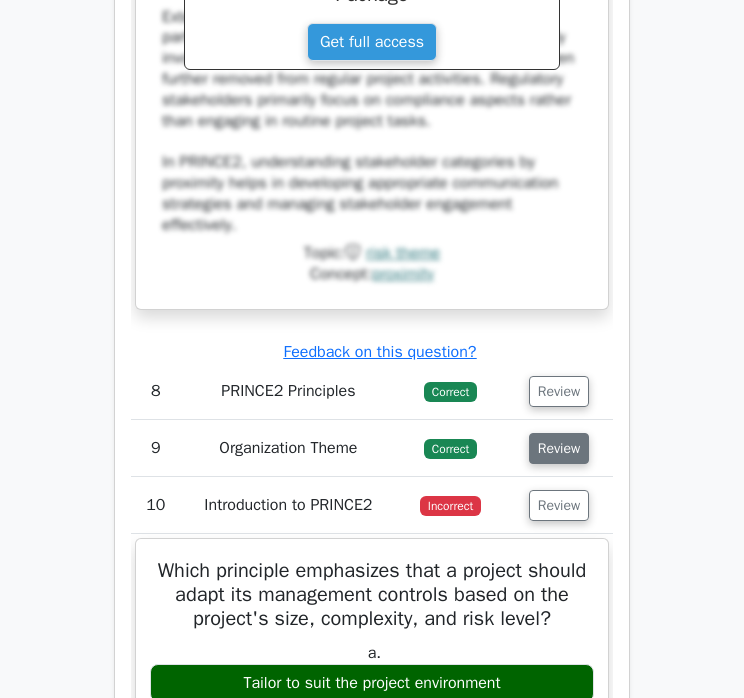 click on "Review" at bounding box center [559, 448] 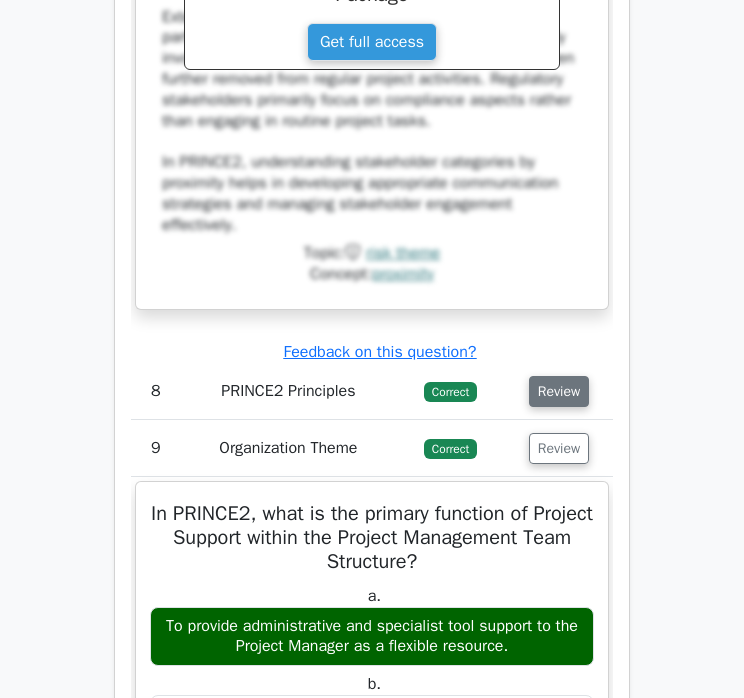 click on "Review" at bounding box center (559, 391) 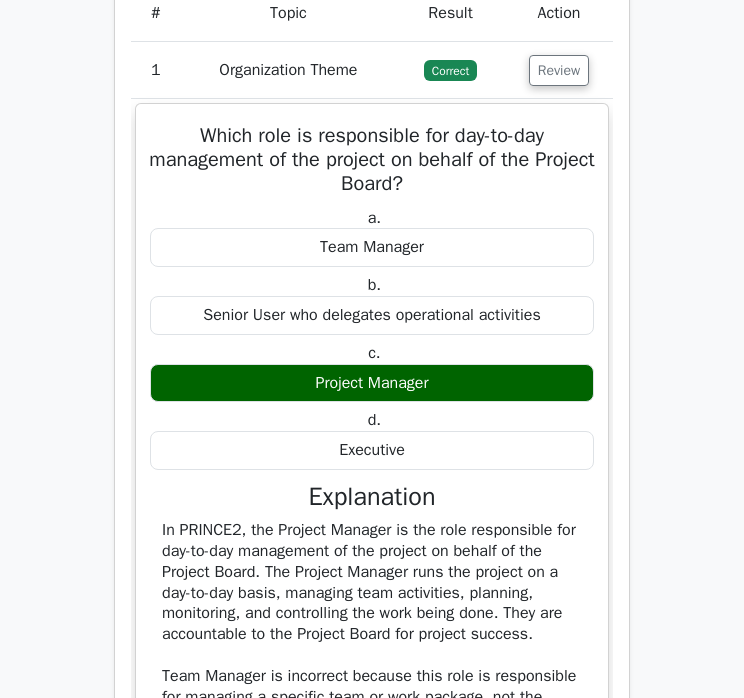 scroll, scrollTop: 2258, scrollLeft: 0, axis: vertical 